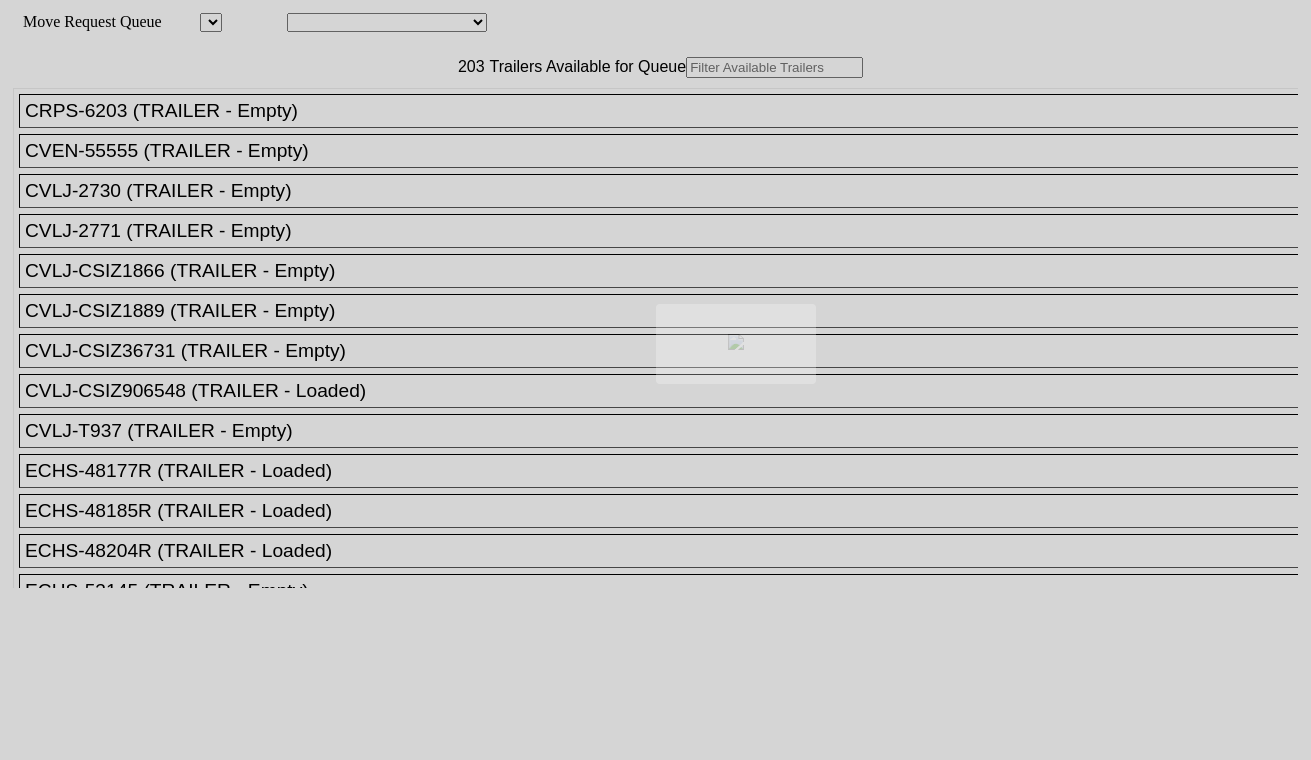 scroll, scrollTop: 0, scrollLeft: 0, axis: both 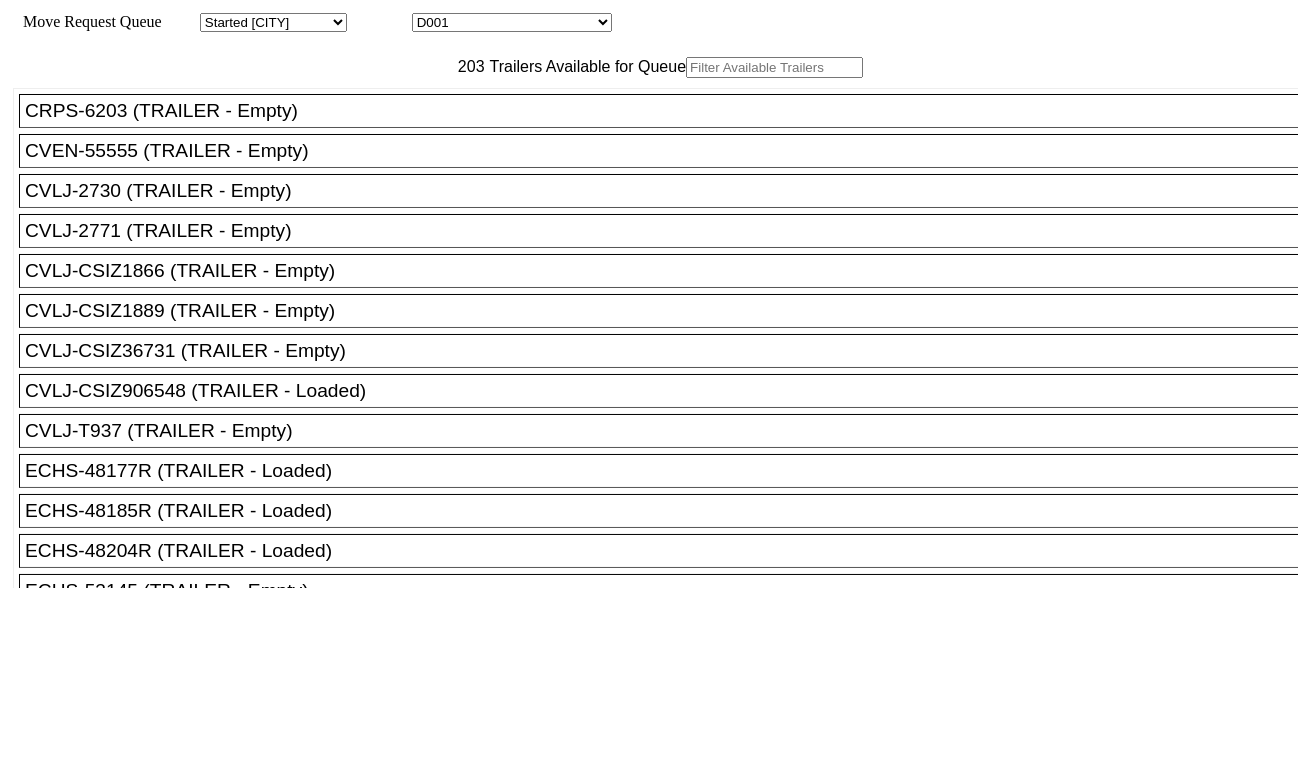 click on "D001 D002 D003 D004 D005 D006 D007 D008 D009 D010 D011 D012 D013 D014 D015 D016 D017 D018 D019 D020 D021 D022 D023 D024 D025 D026 D027 D028 D029 D030 D031 D032 D033 D034 D035 D036 D037 D038 D039 D040 D041" at bounding box center [512, 22] 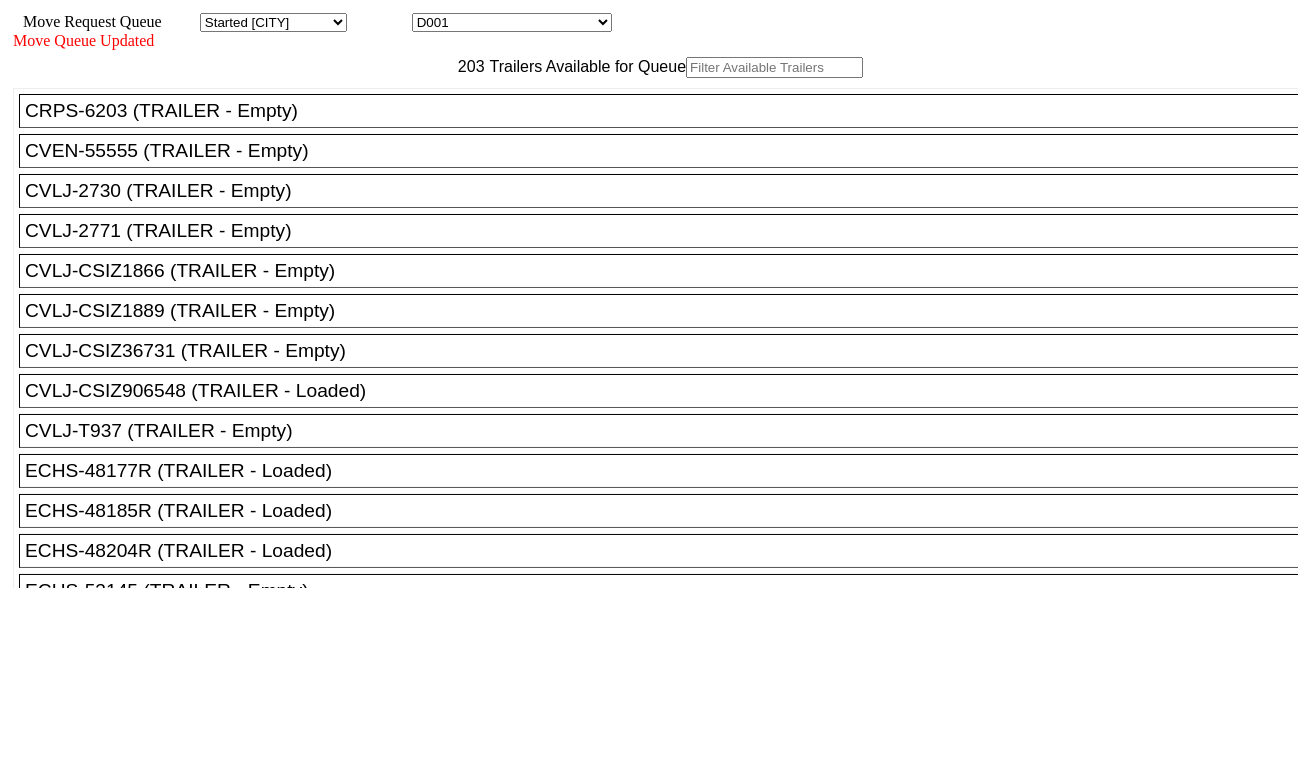click at bounding box center [774, 67] 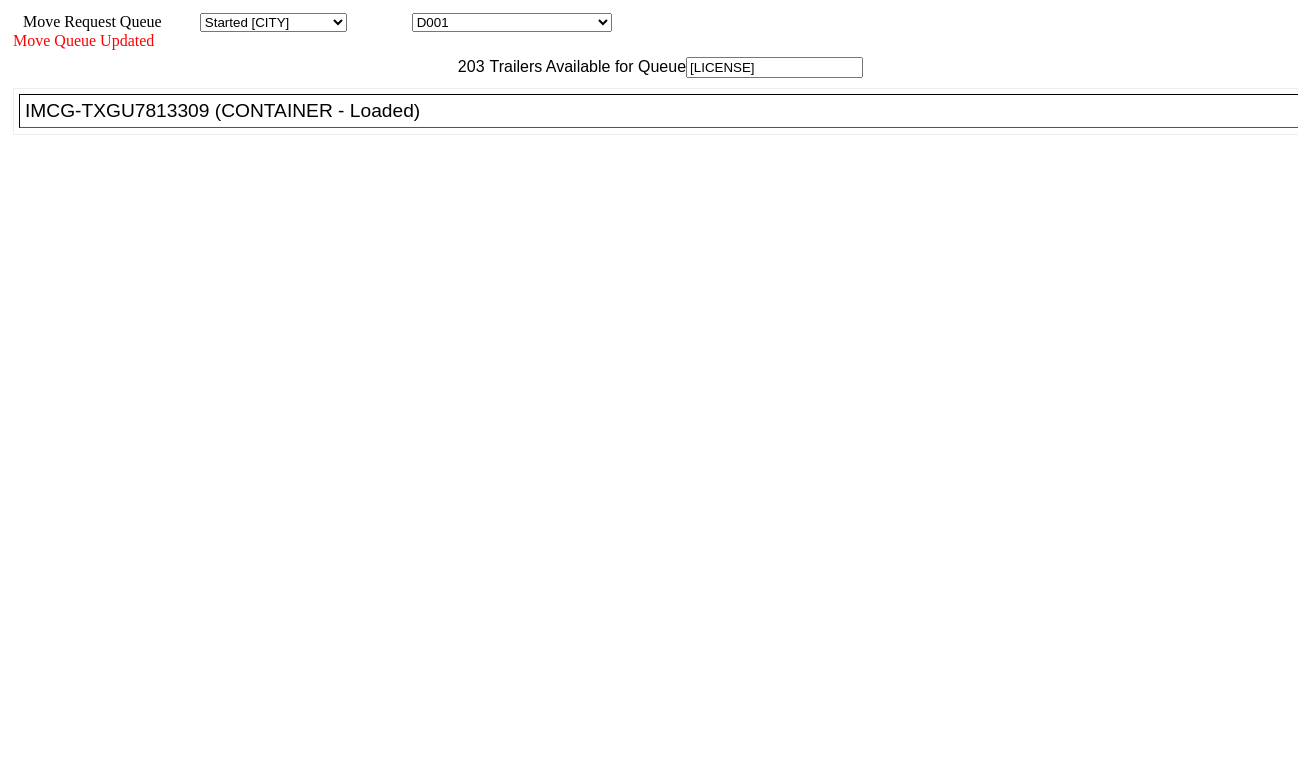 type on "[LICENSE]" 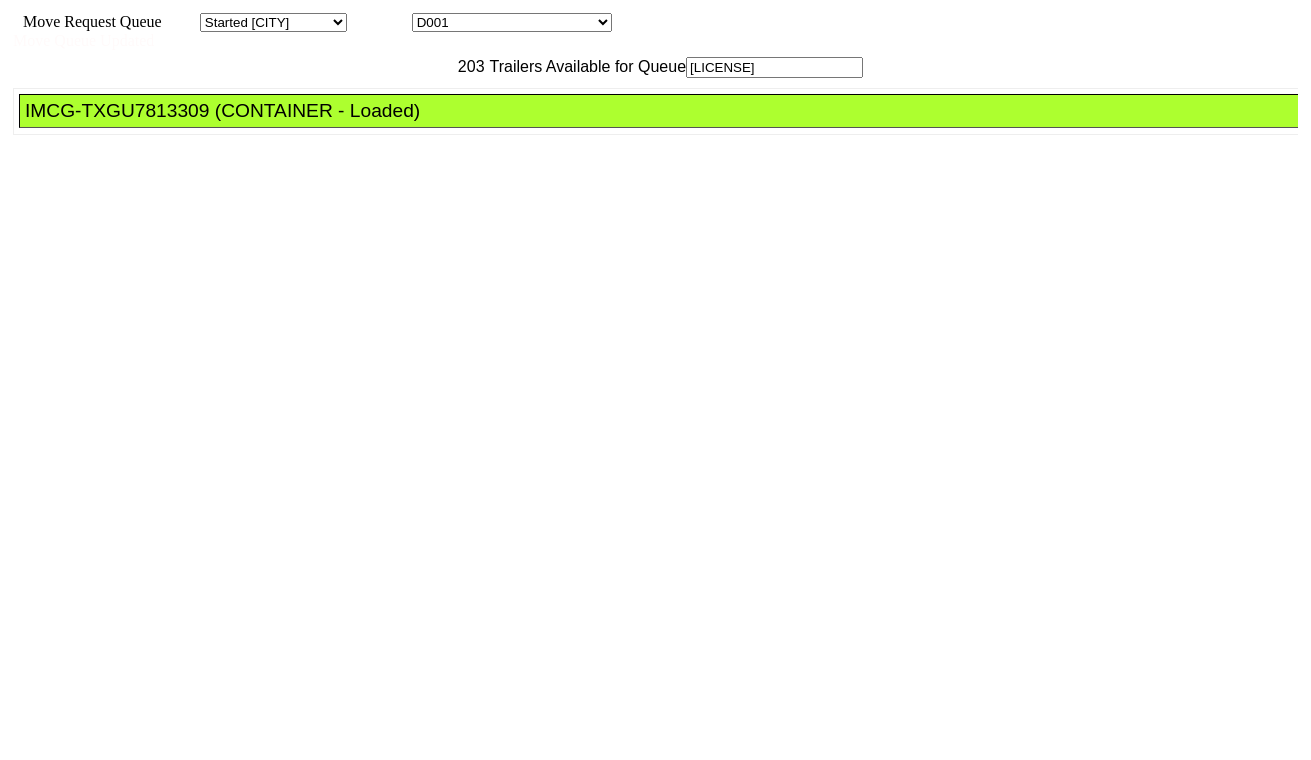 click at bounding box center (656, 1003) 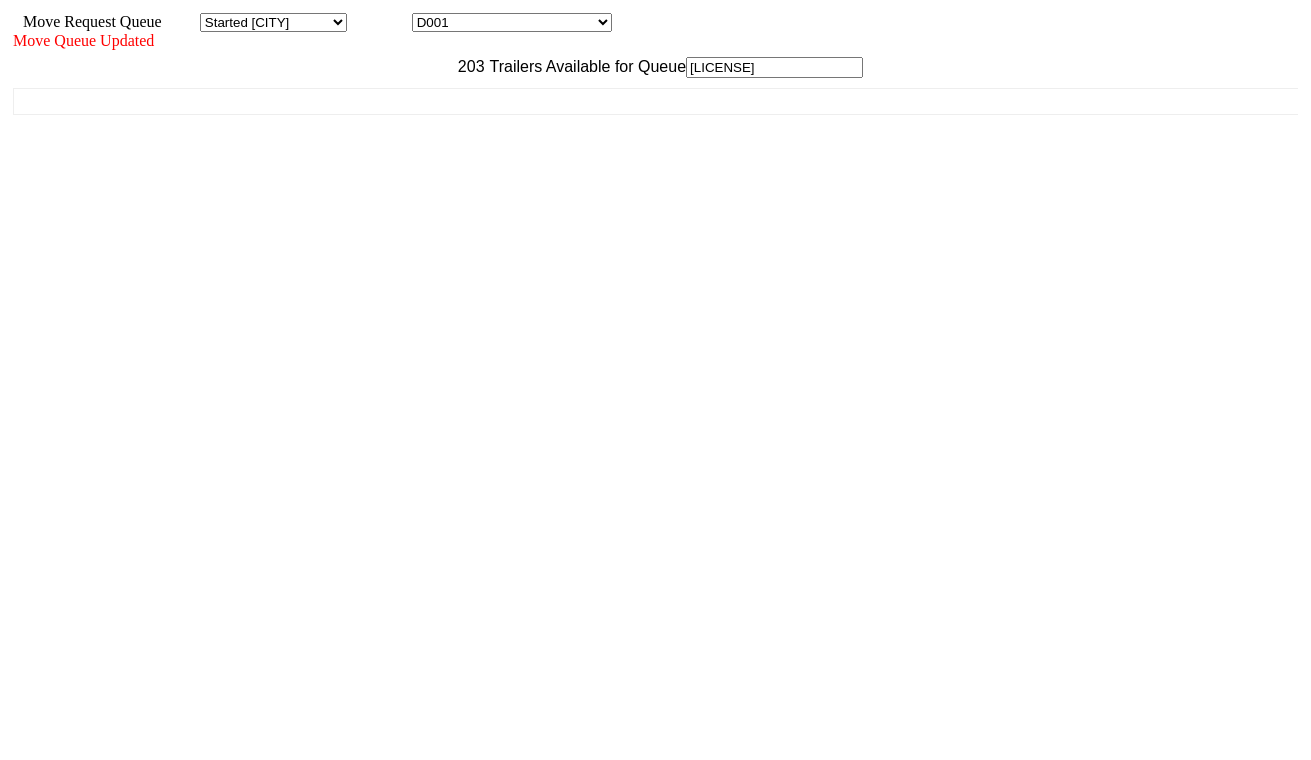 click on "Save" at bounding box center [1160, 1579] 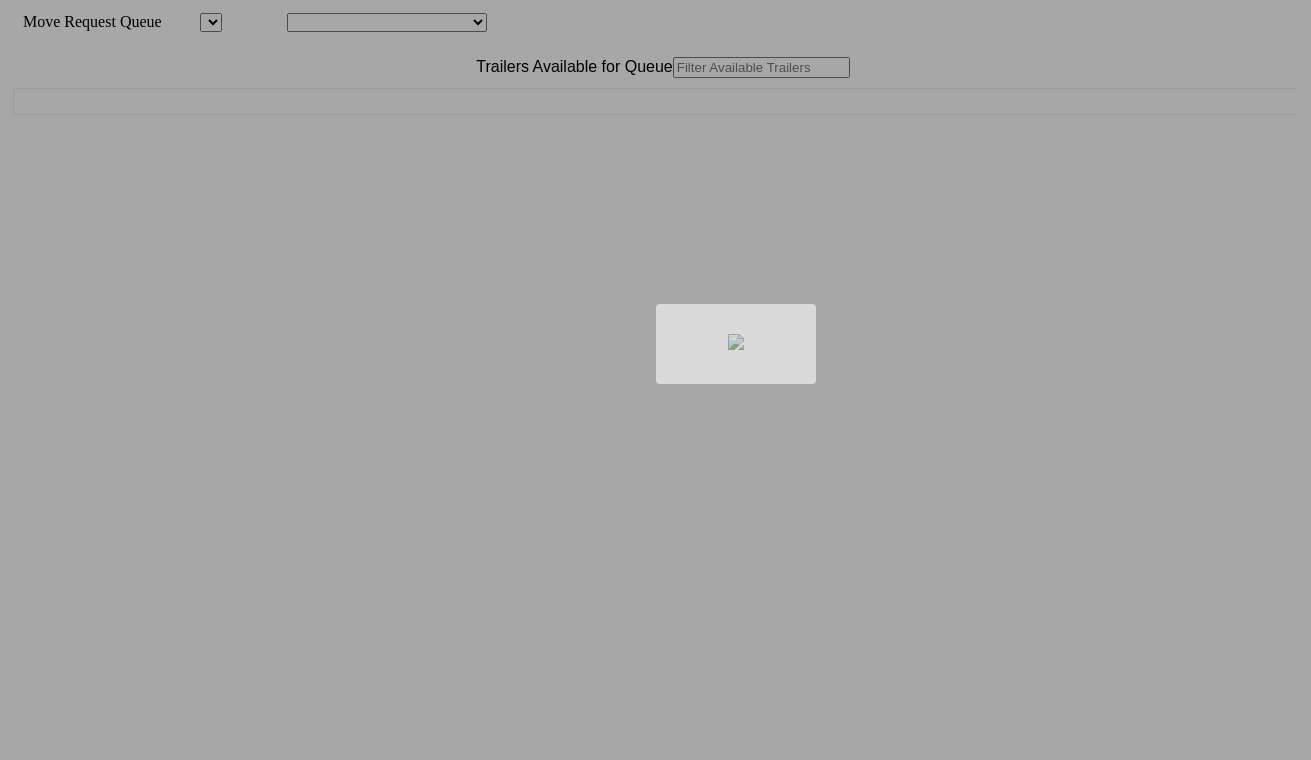 scroll, scrollTop: 0, scrollLeft: 0, axis: both 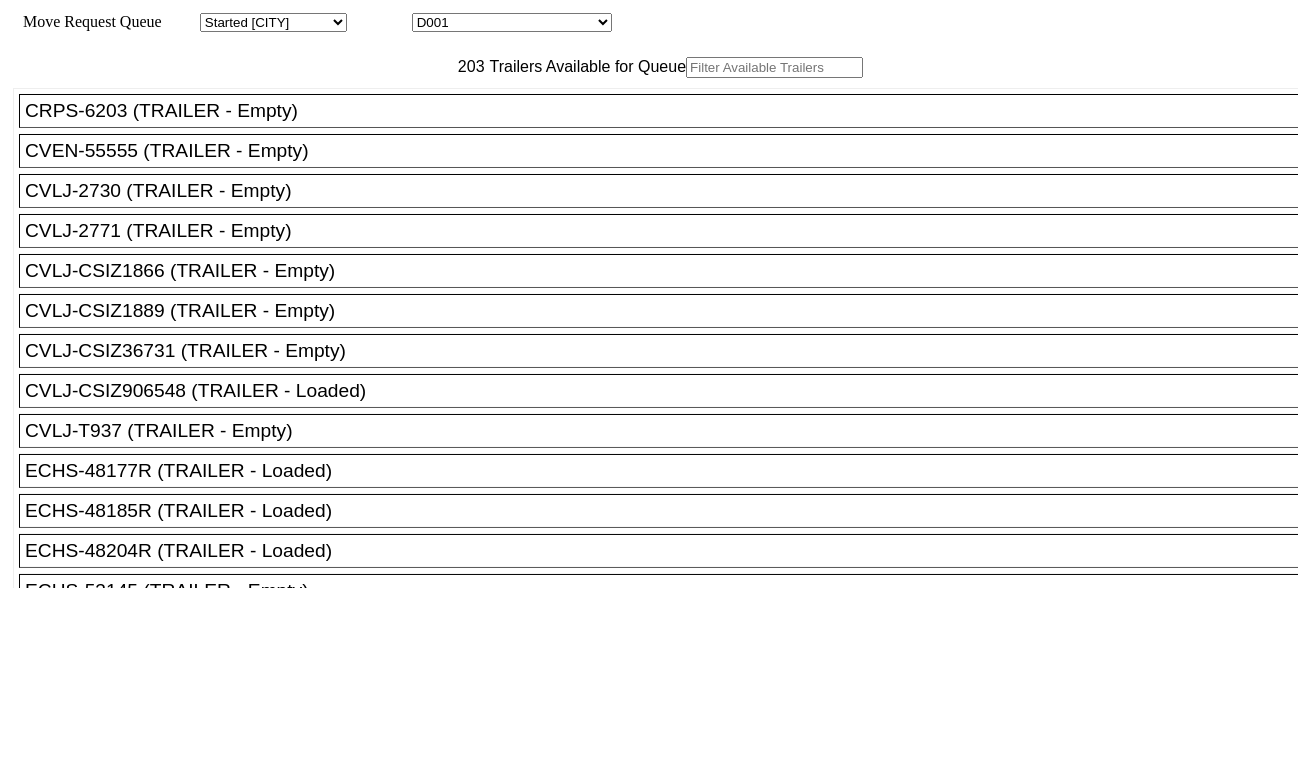 click on "D001 D002 D003 D004 D005 D006 D007 D008 D009 D010 D011 D012 D013 D014 D015 D016 D017 D018 D019 D020 D021 D022 D023 D024 D025 D026 D027 D028 D029 D030 D031 D032 D033 D034 D035 D036 D037 D038 D039 D040 D041" at bounding box center [512, 22] 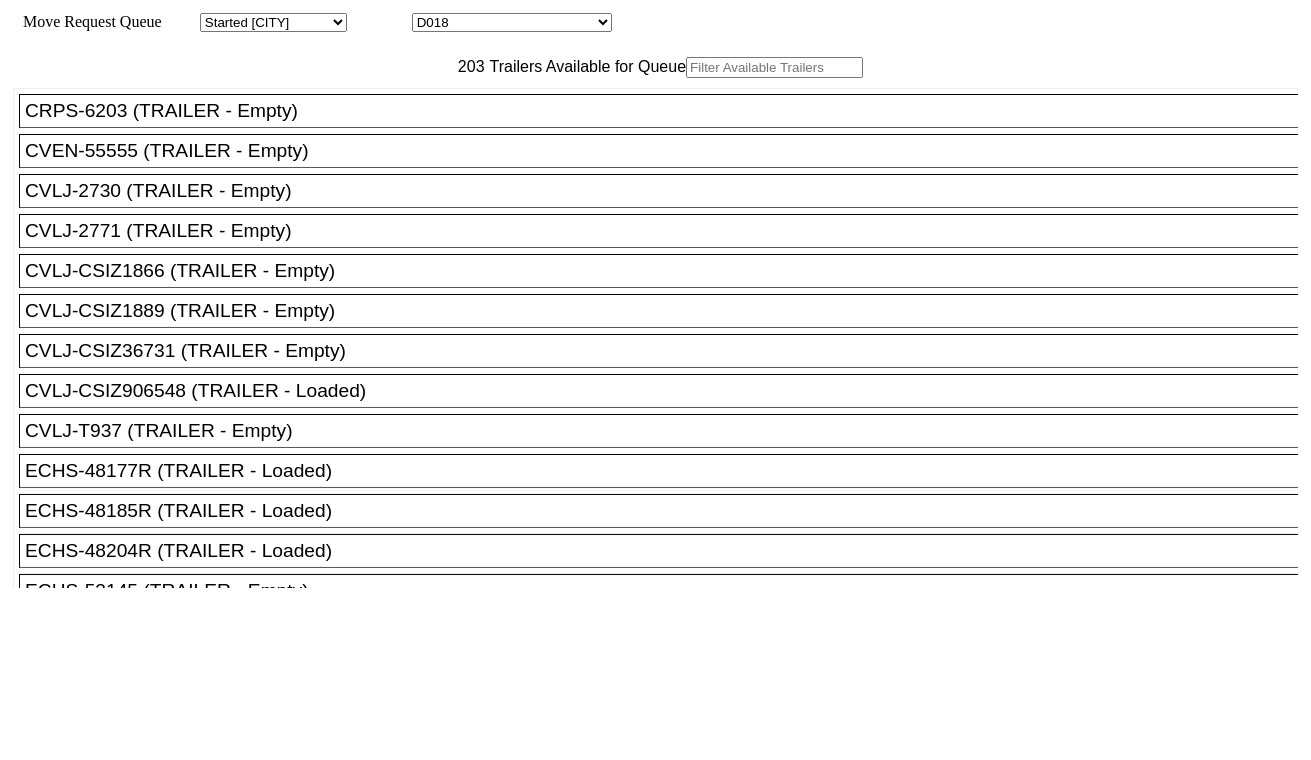 click on "D001 D002 D003 D004 D005 D006 D007 D008 D009 D010 D011 D012 D013 D014 D015 D016 D017 D018 D019 D020 D021 D022 D023 D024 D025 D026 D027 D028 D029 D030 D031 D032 D033 D034 D035 D036 D037 D038 D039 D040 D041" at bounding box center (512, 22) 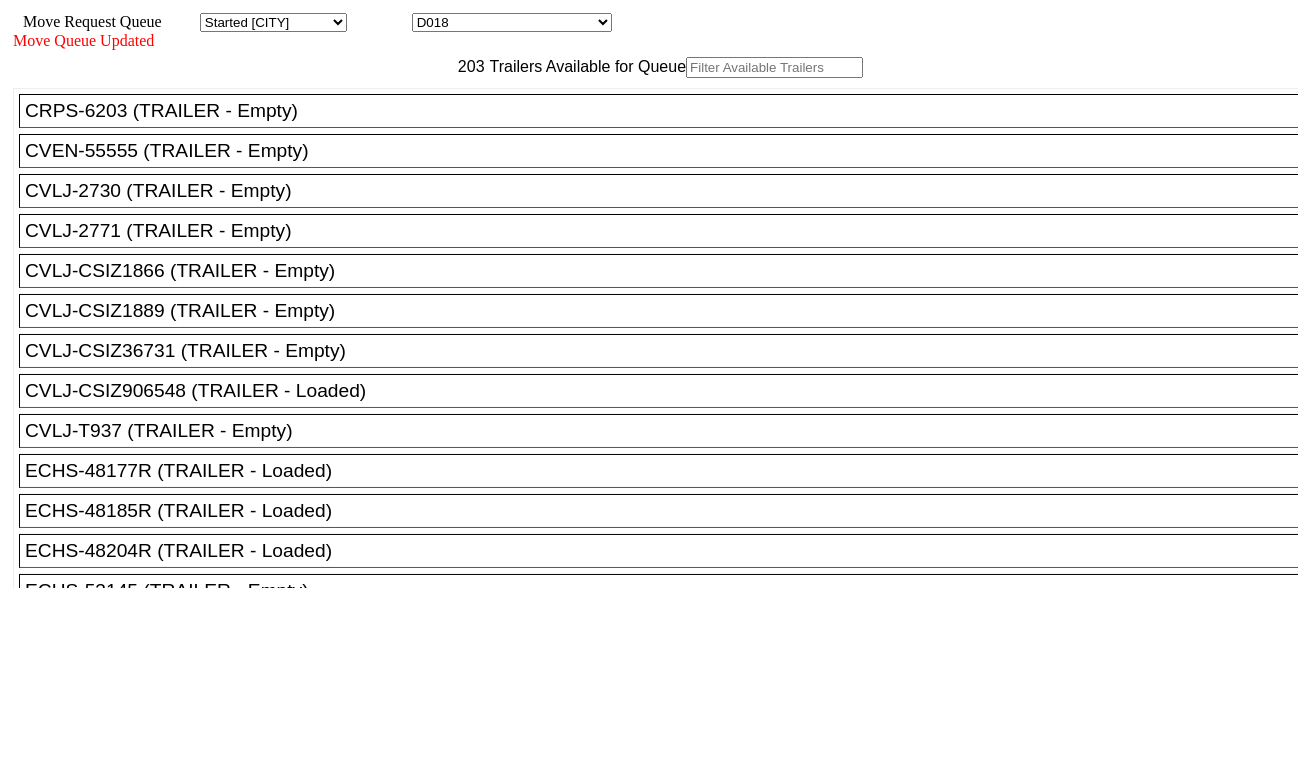 click at bounding box center (774, 67) 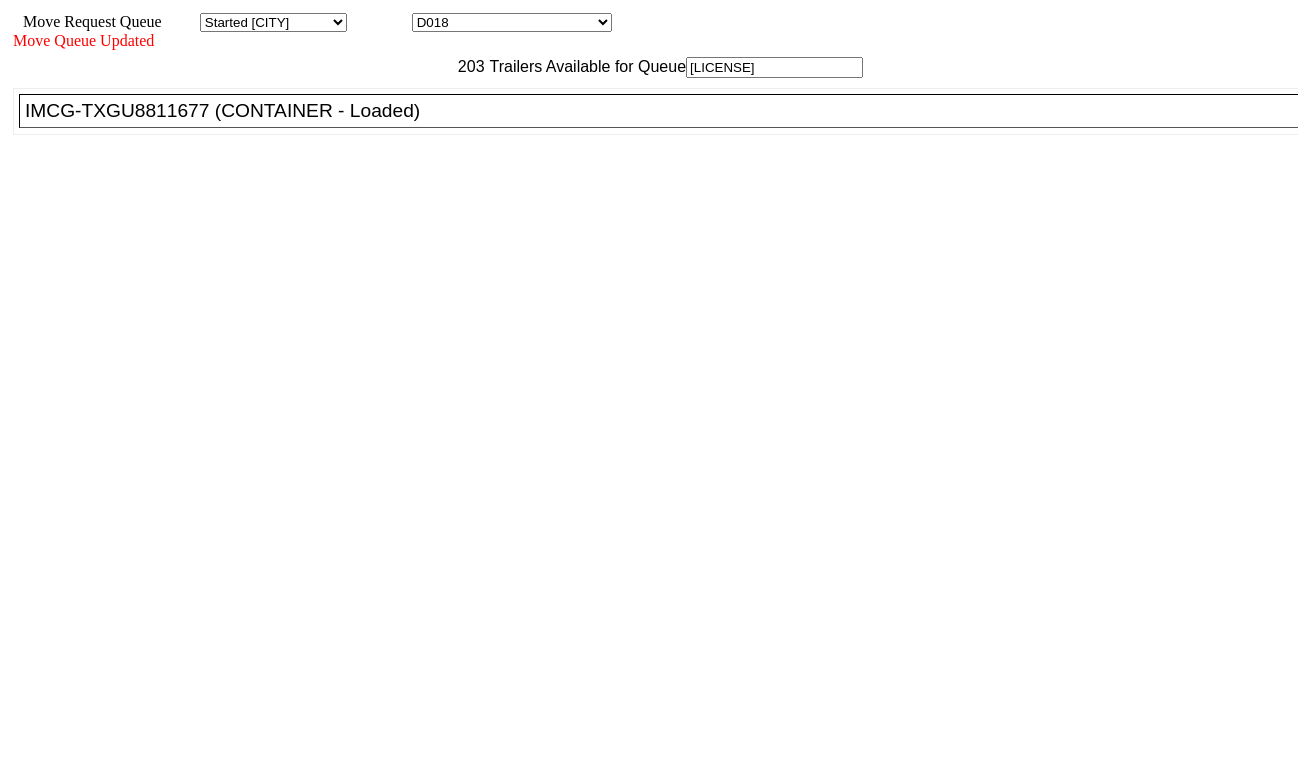 type on "TXGU8811677" 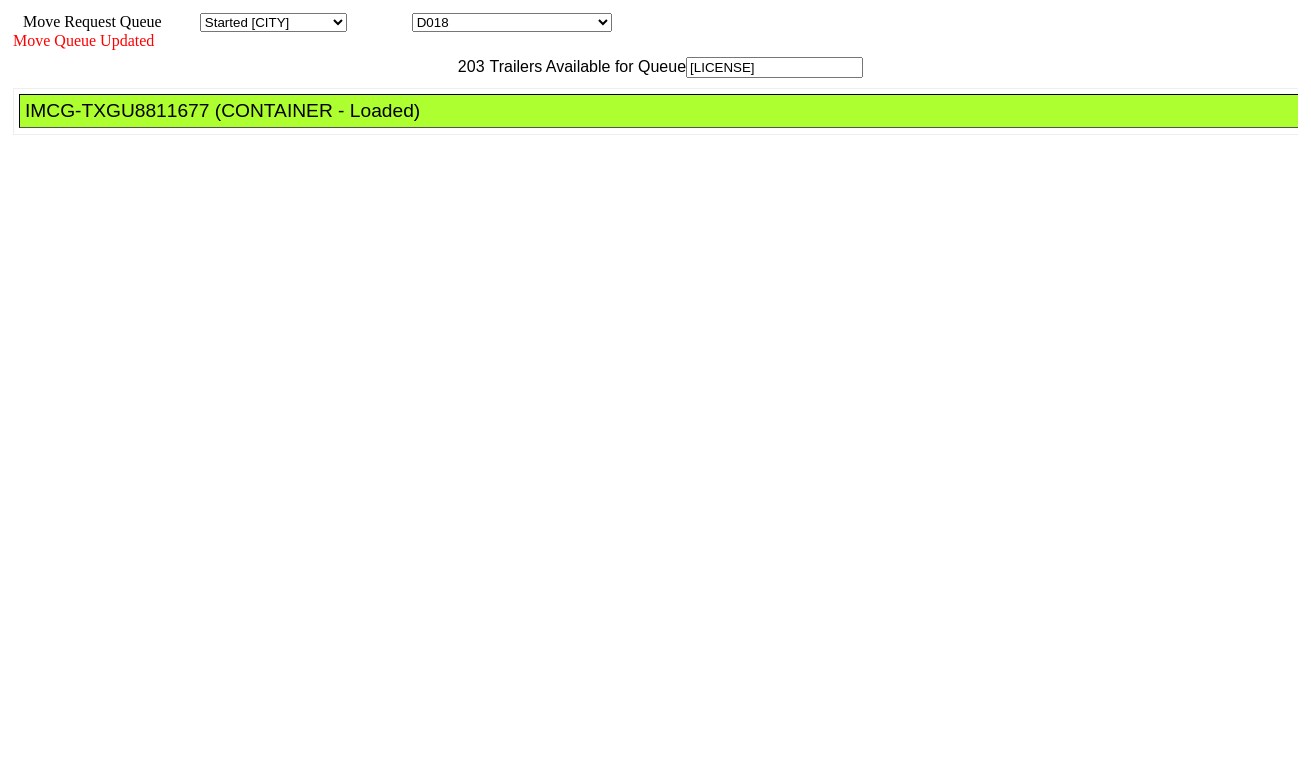 click at bounding box center [656, 1003] 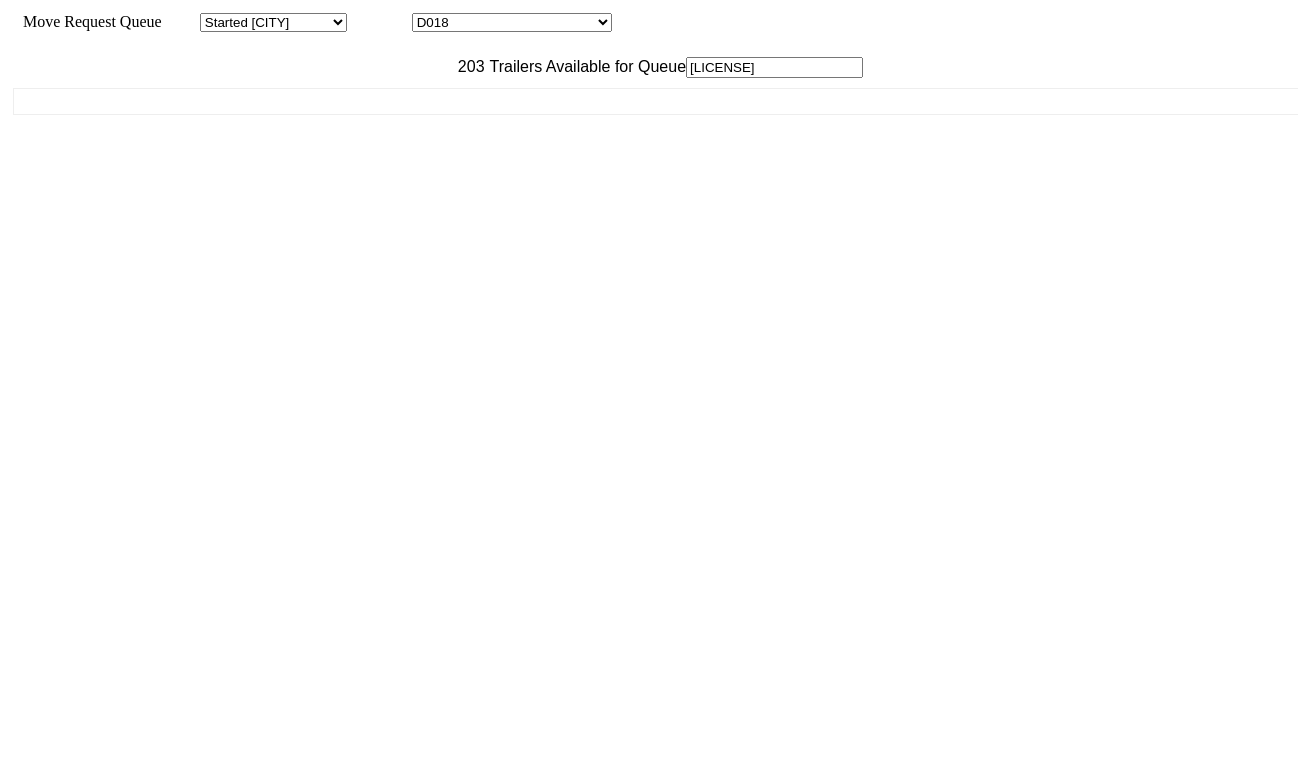 click on "Save" at bounding box center [1160, 1579] 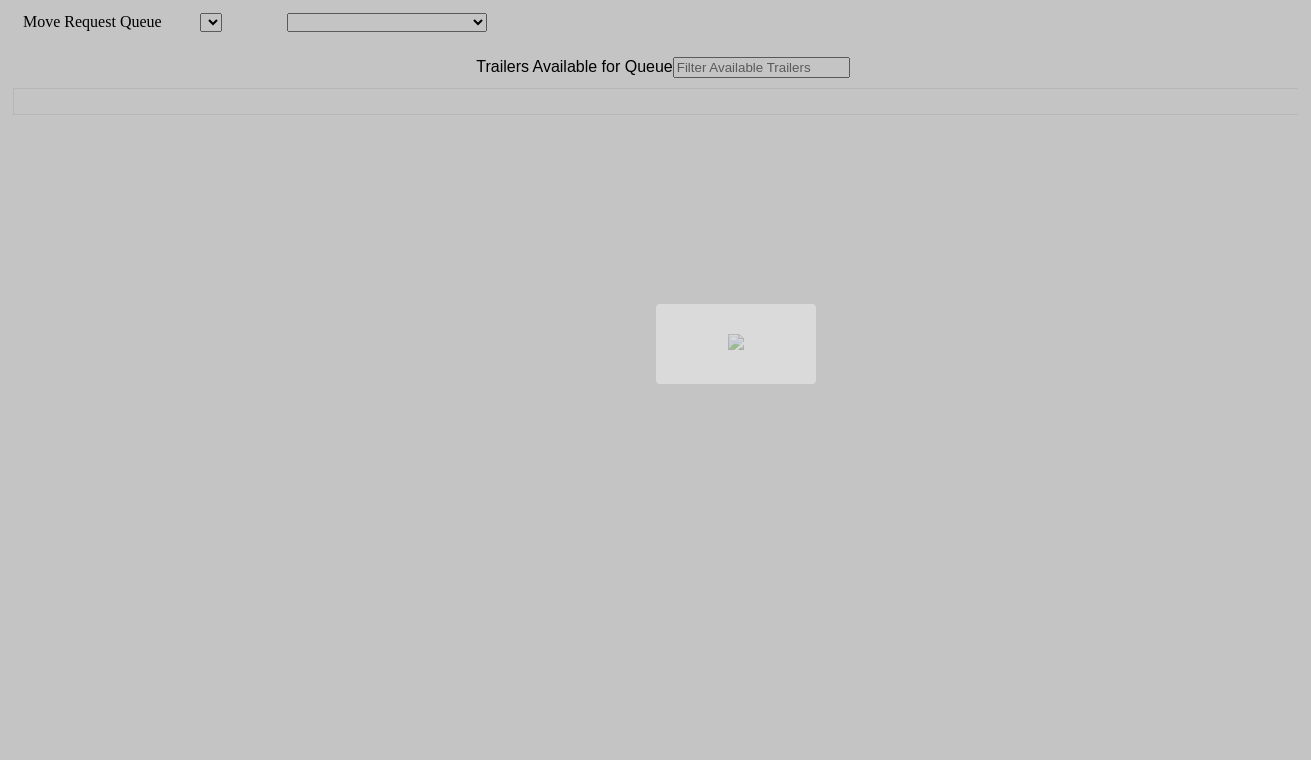 scroll, scrollTop: 0, scrollLeft: 0, axis: both 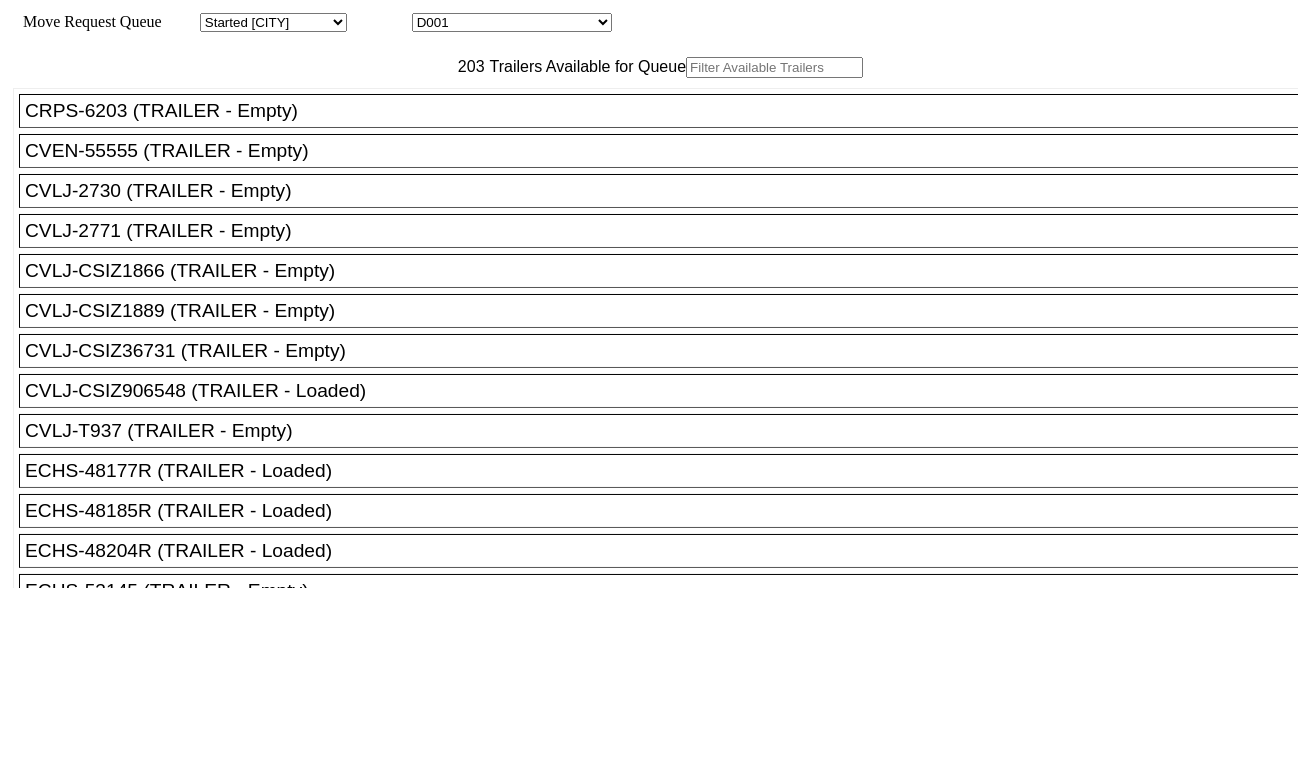 click on "D001 D002 D003 D004 D005 D006 D007 D008 D009 D010 D011 D012 D013 D014 D015 D016 D017 D018 D019 D020 D021 D022 D023 D024 D025 D026 D027 D028 D029 D030 D031 D032 D033 D034 D035 D036 D037 D038 D039 D040 D041" at bounding box center (512, 22) 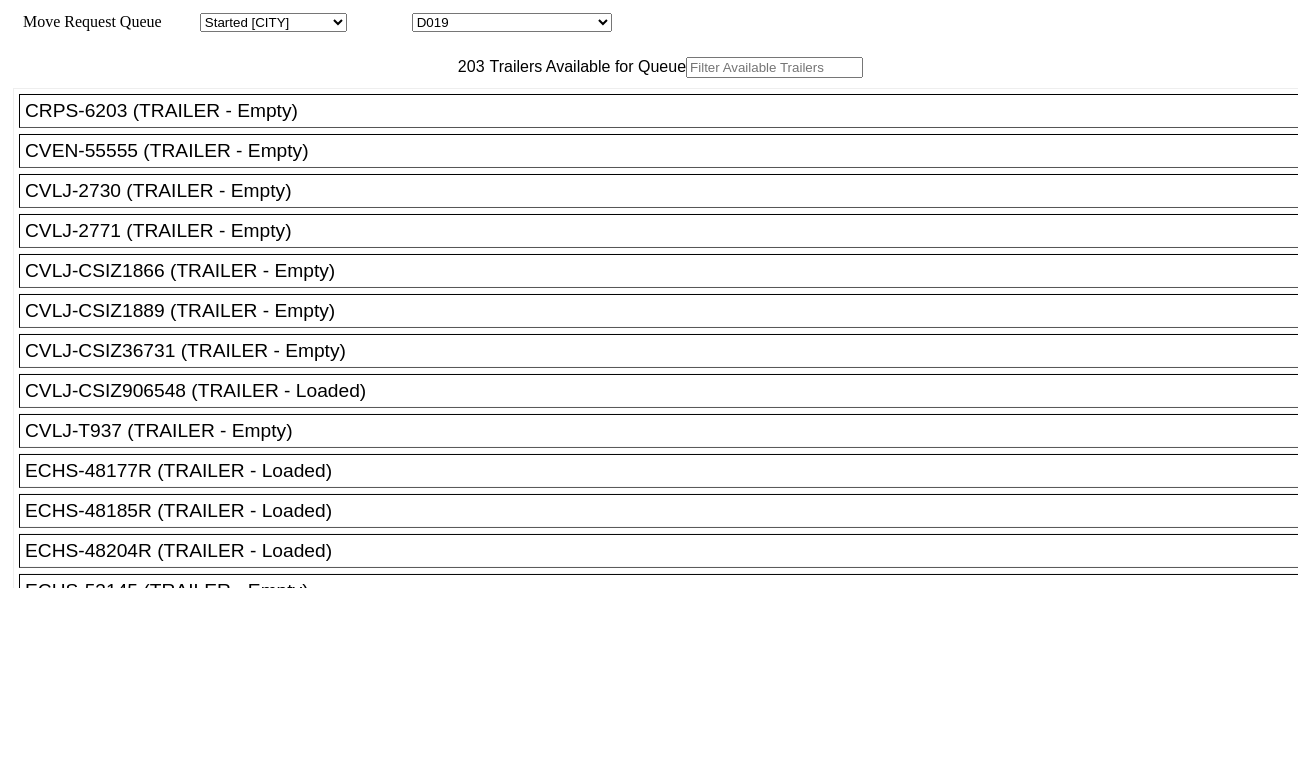 click on "D001 D002 D003 D004 D005 D006 D007 D008 D009 D010 D011 D012 D013 D014 D015 D016 D017 D018 D019 D020 D021 D022 D023 D024 D025 D026 D027 D028 D029 D030 D031 D032 D033 D034 D035 D036 D037 D038 D039 D040 D041" at bounding box center (512, 22) 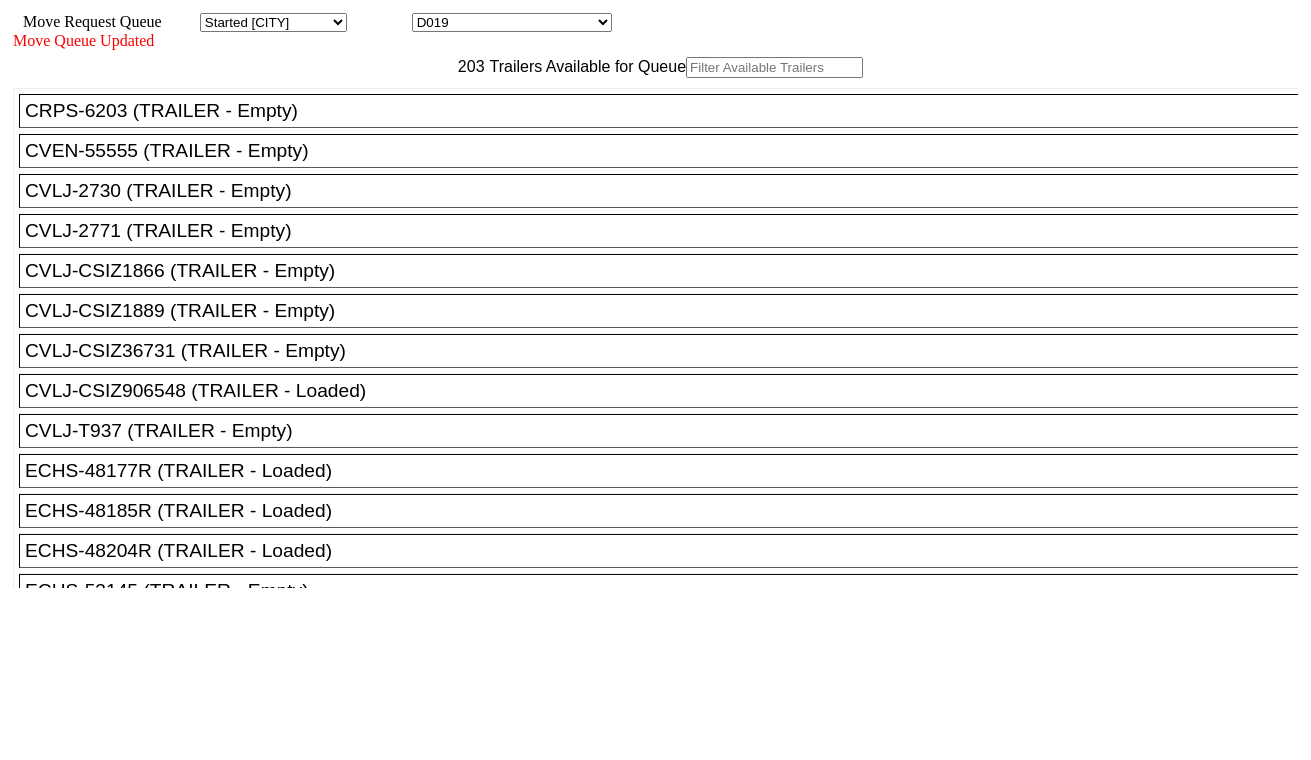 click at bounding box center [774, 67] 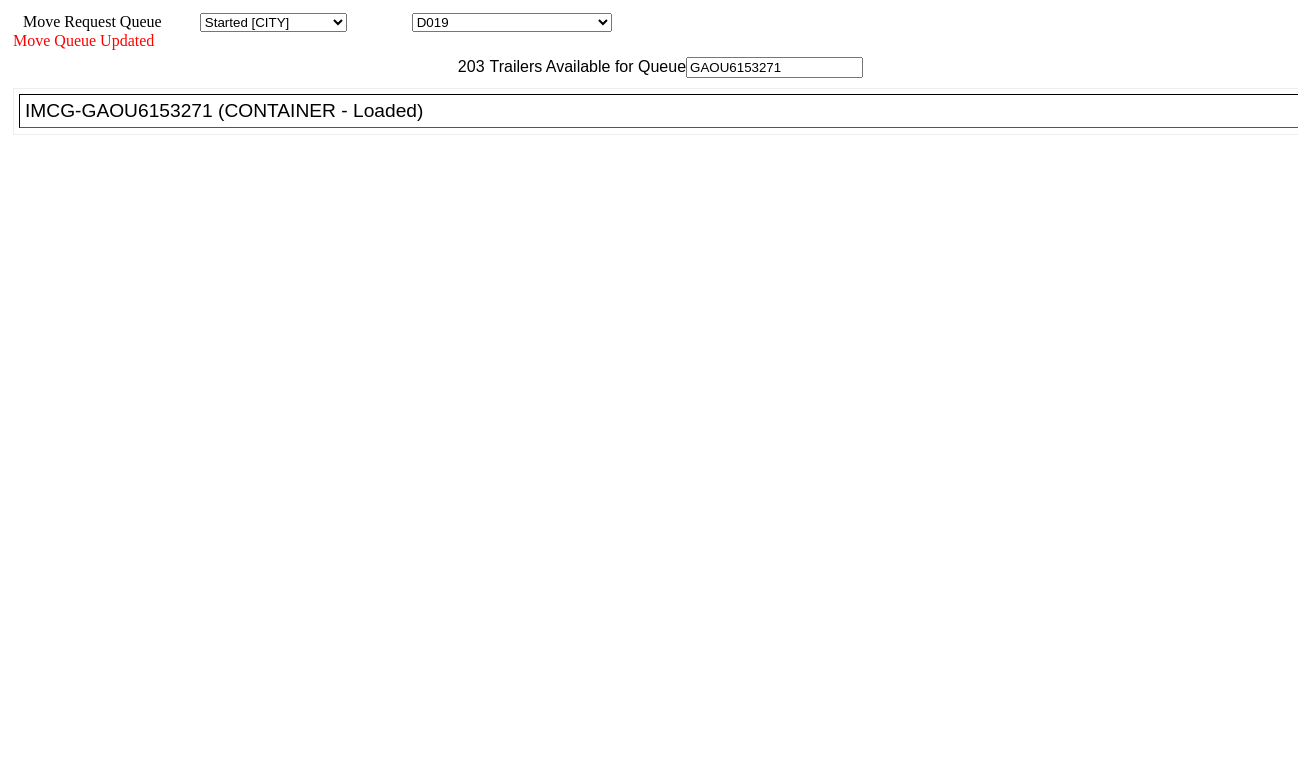 type on "GAOU6153271" 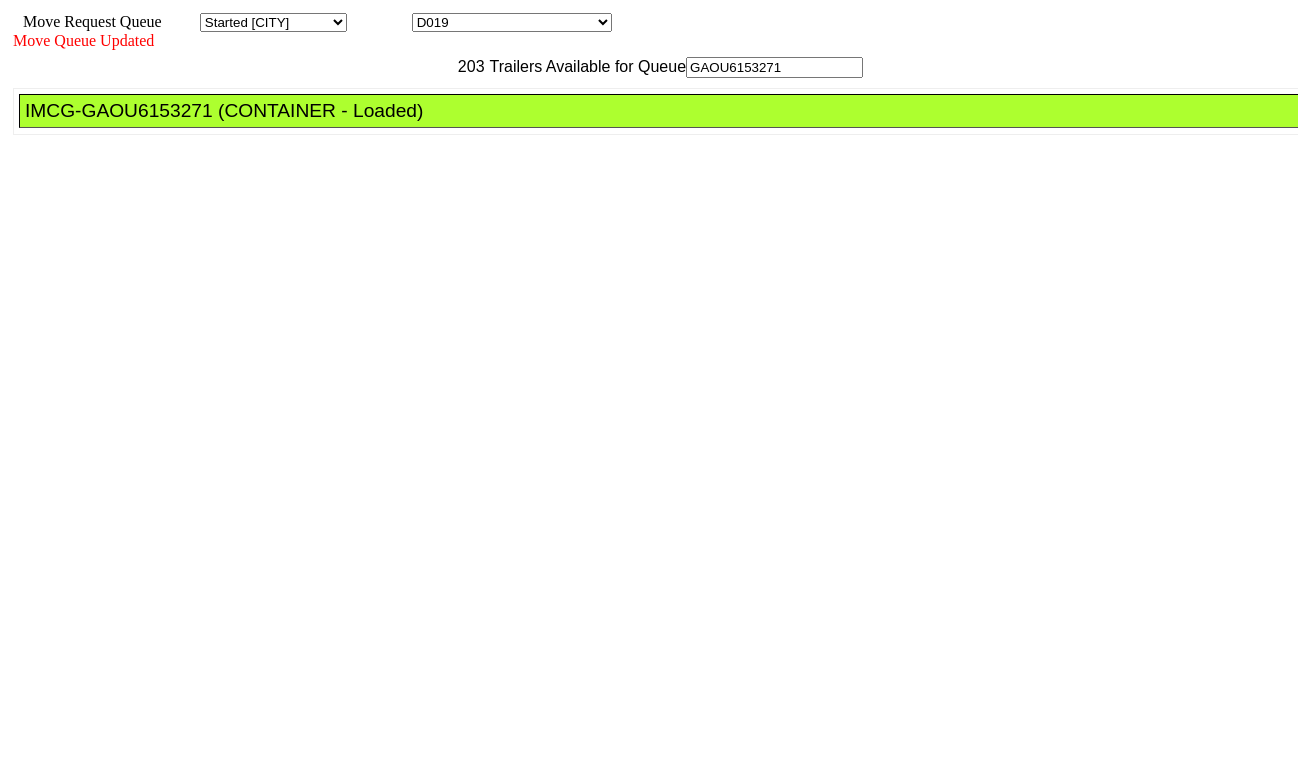 click at bounding box center [656, 1003] 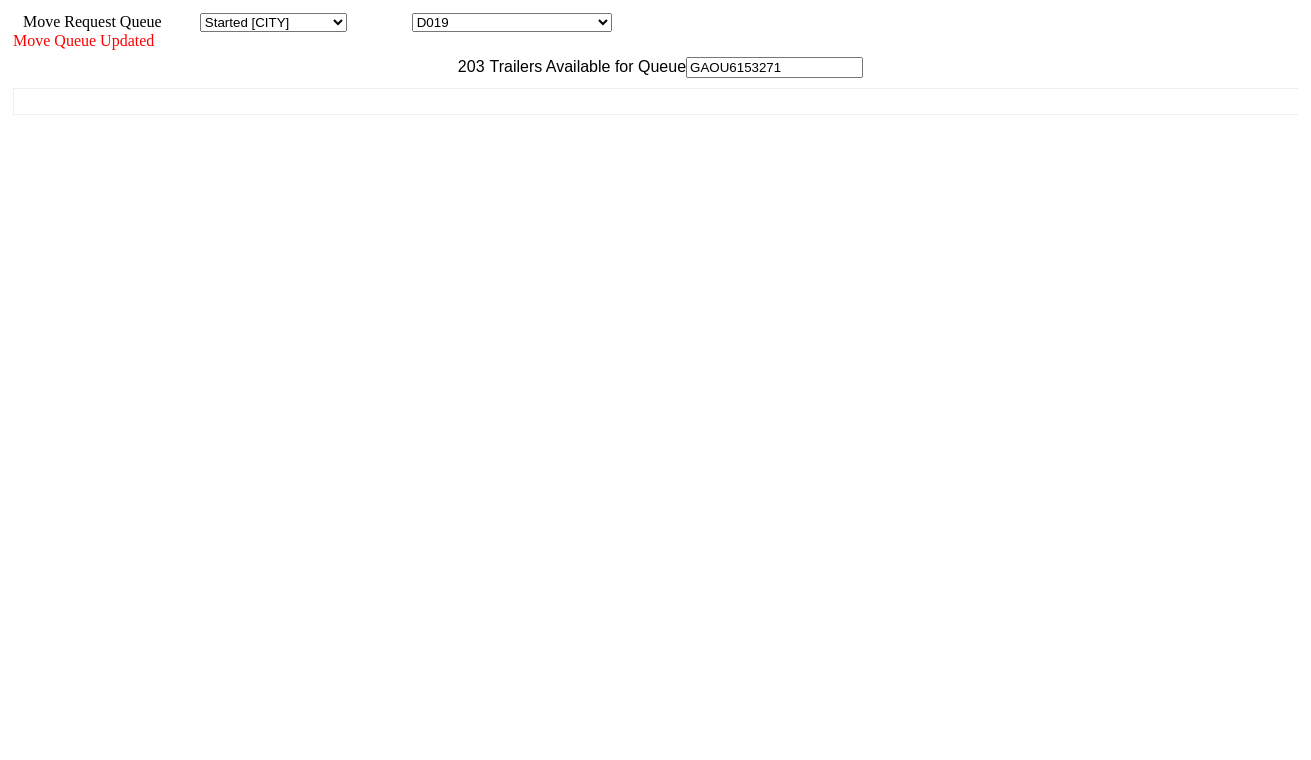 click on "Save" at bounding box center (1160, 1579) 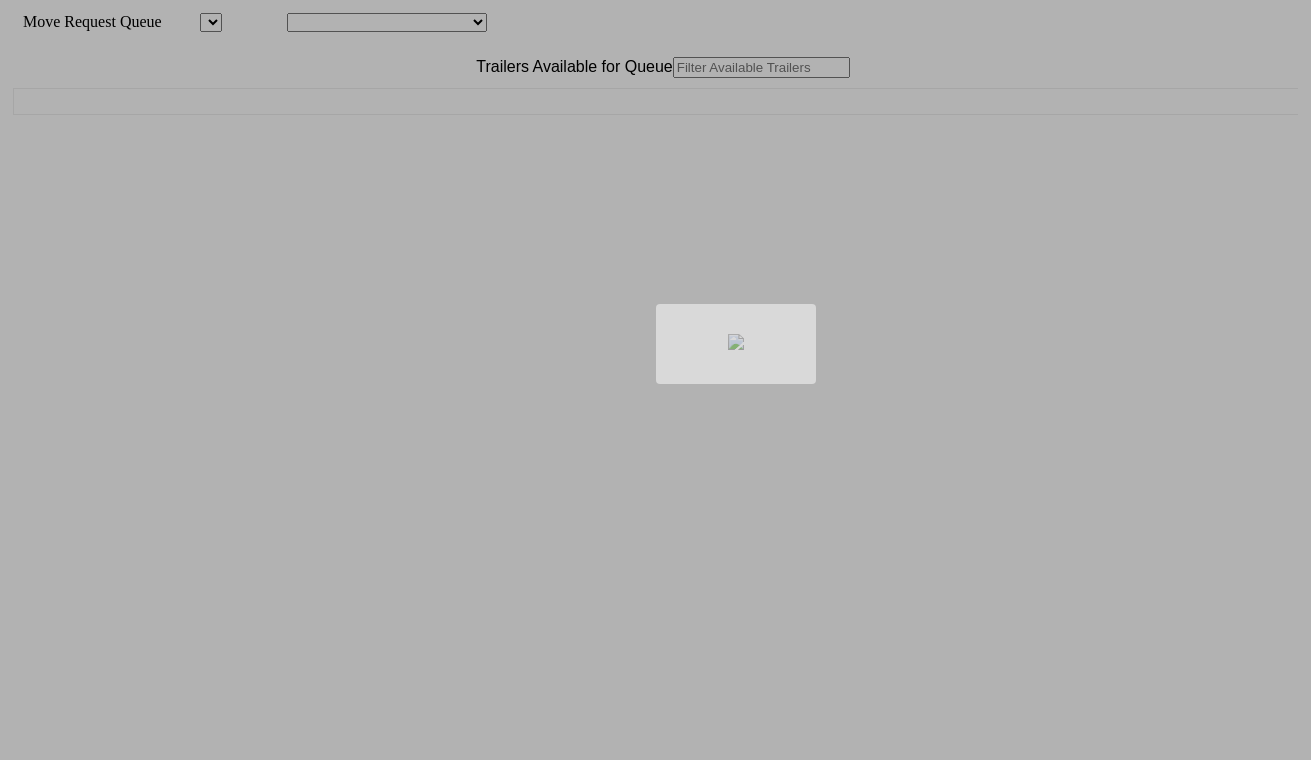 scroll, scrollTop: 0, scrollLeft: 0, axis: both 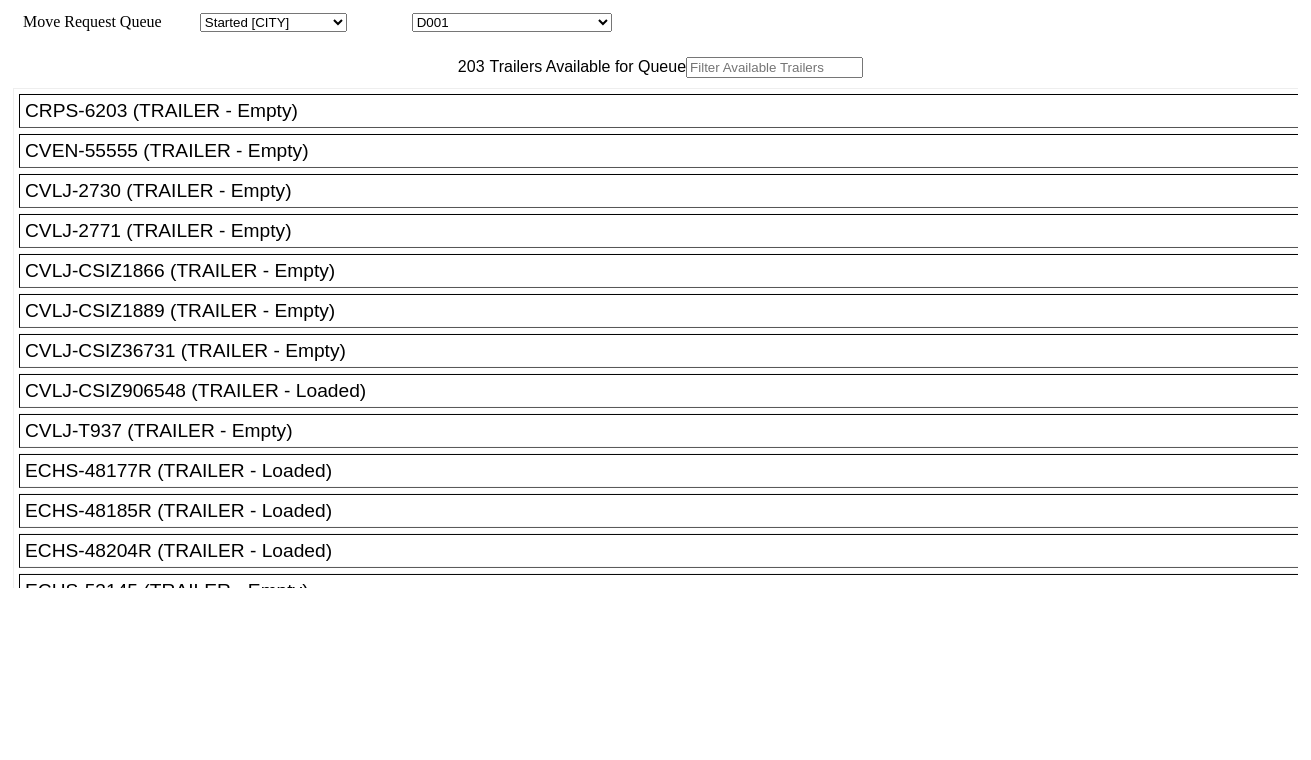 click on "D001 D002 D003 D004 D005 D006 D007 D008 D009 D010 D011 D012 D013 D014 D015 D016 D017 D018 D019 D020 D021 D022 D023 D024 D025 D026 D027 D028 D029 D030 D031 D032 D033 D034 D035 D036 D037 D038 D039 D040 D041" at bounding box center [512, 22] 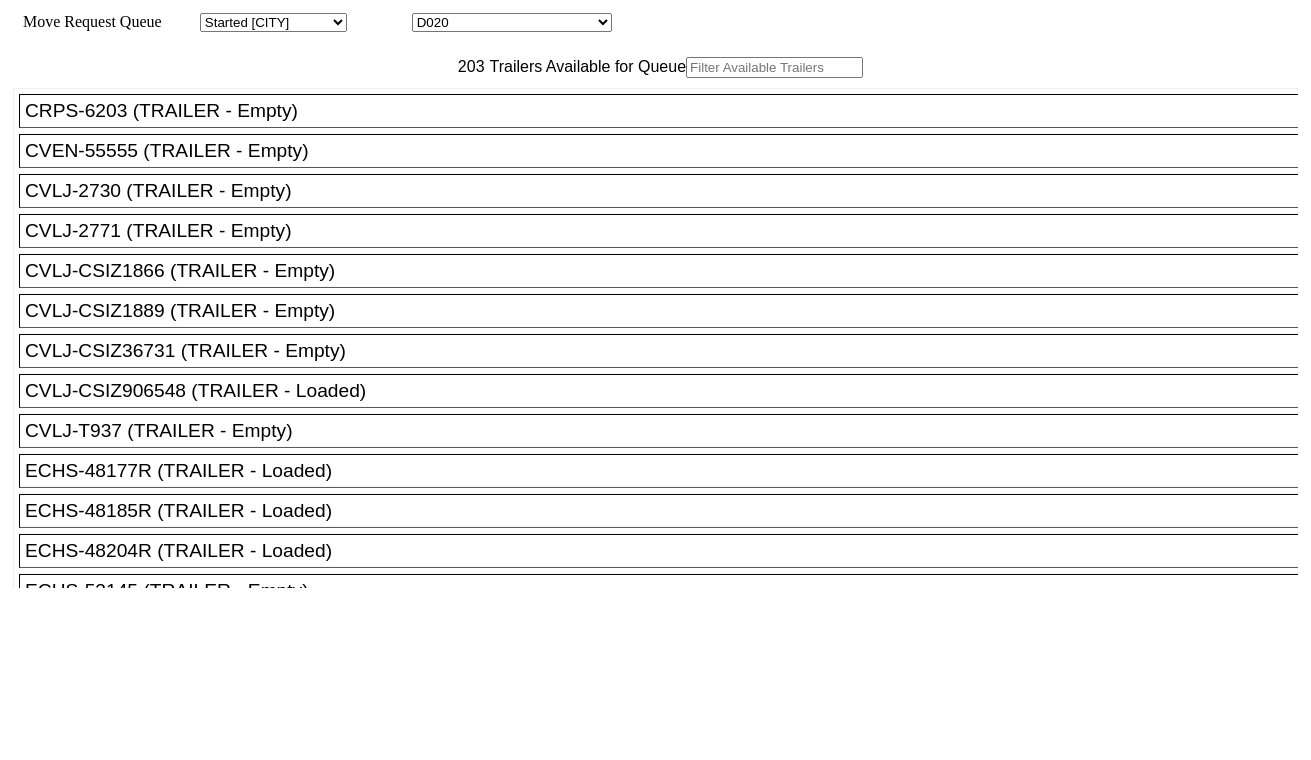 click on "D001 D002 D003 D004 D005 D006 D007 D008 D009 D010 D011 D012 D013 D014 D015 D016 D017 D018 D019 D020 D021 D022 D023 D024 D025 D026 D027 D028 D029 D030 D031 D032 D033 D034 D035 D036 D037 D038 D039 D040 D041" at bounding box center [512, 22] 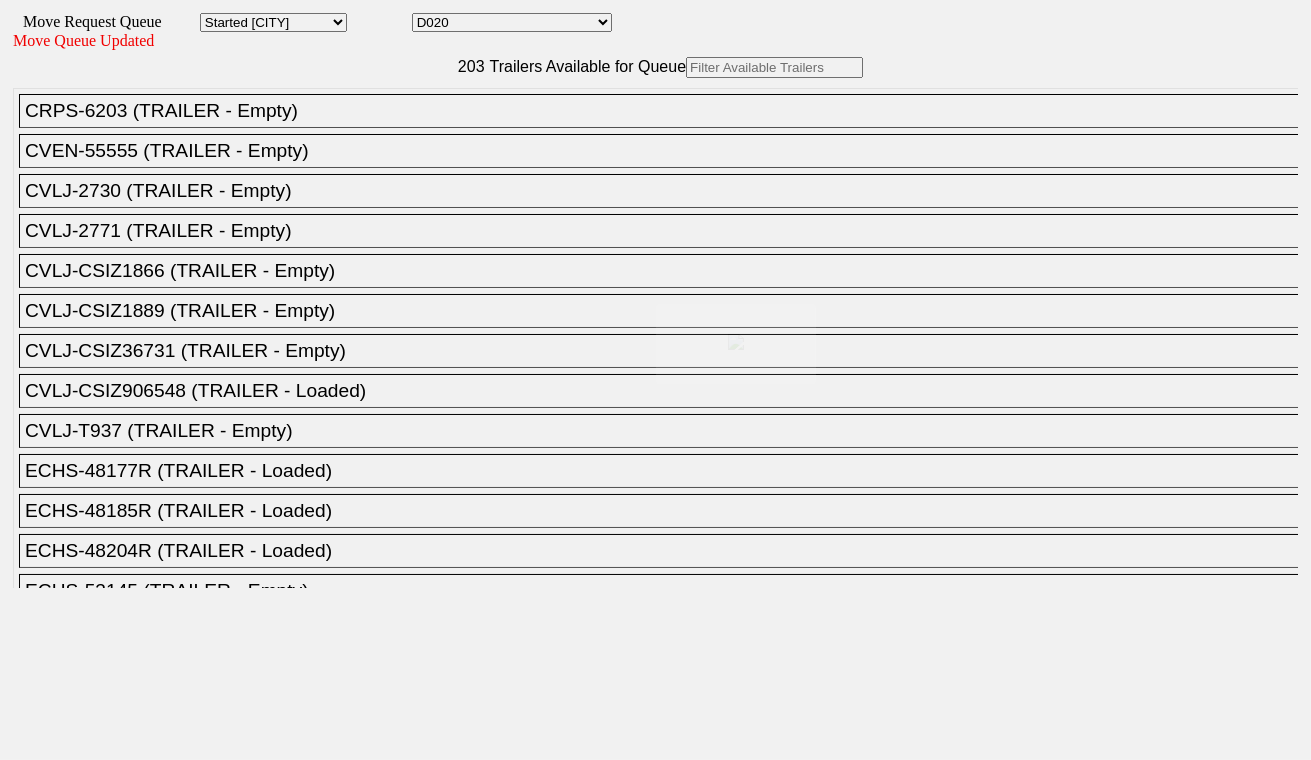 click at bounding box center (655, 380) 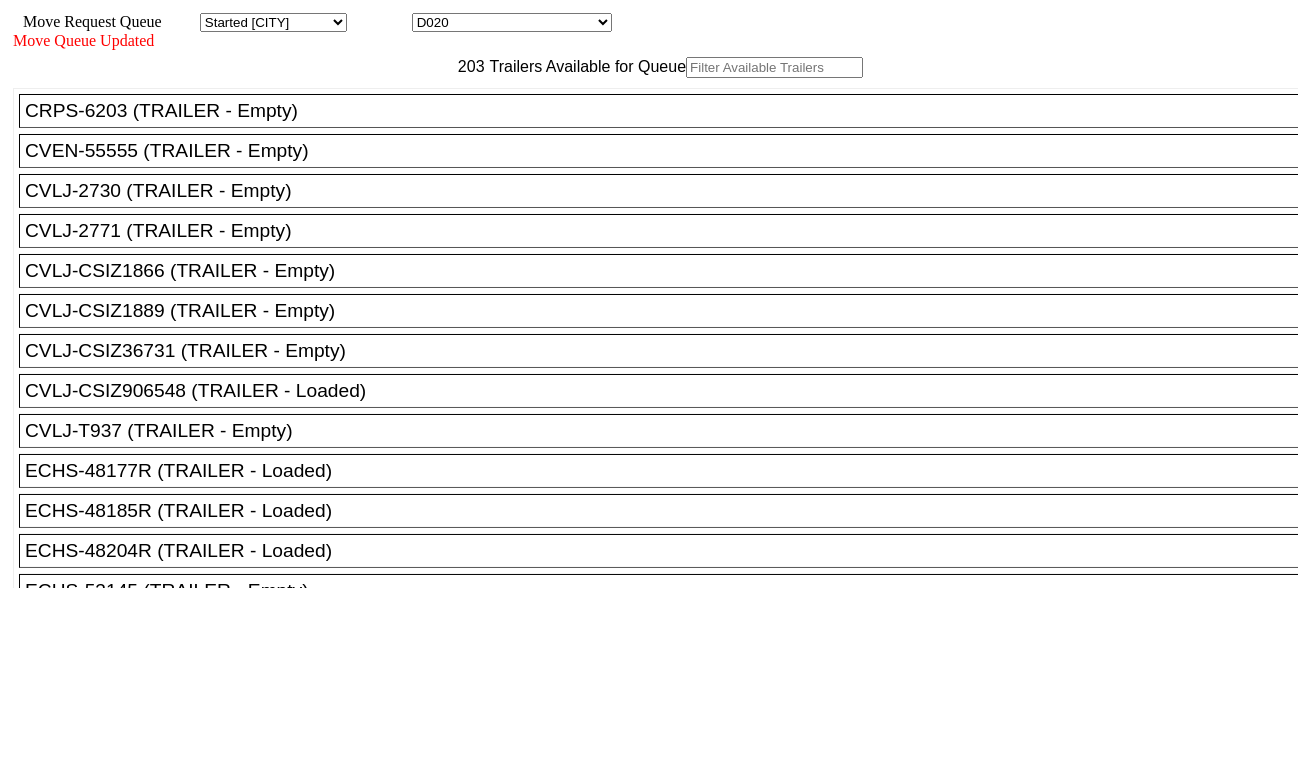 click at bounding box center (774, 67) 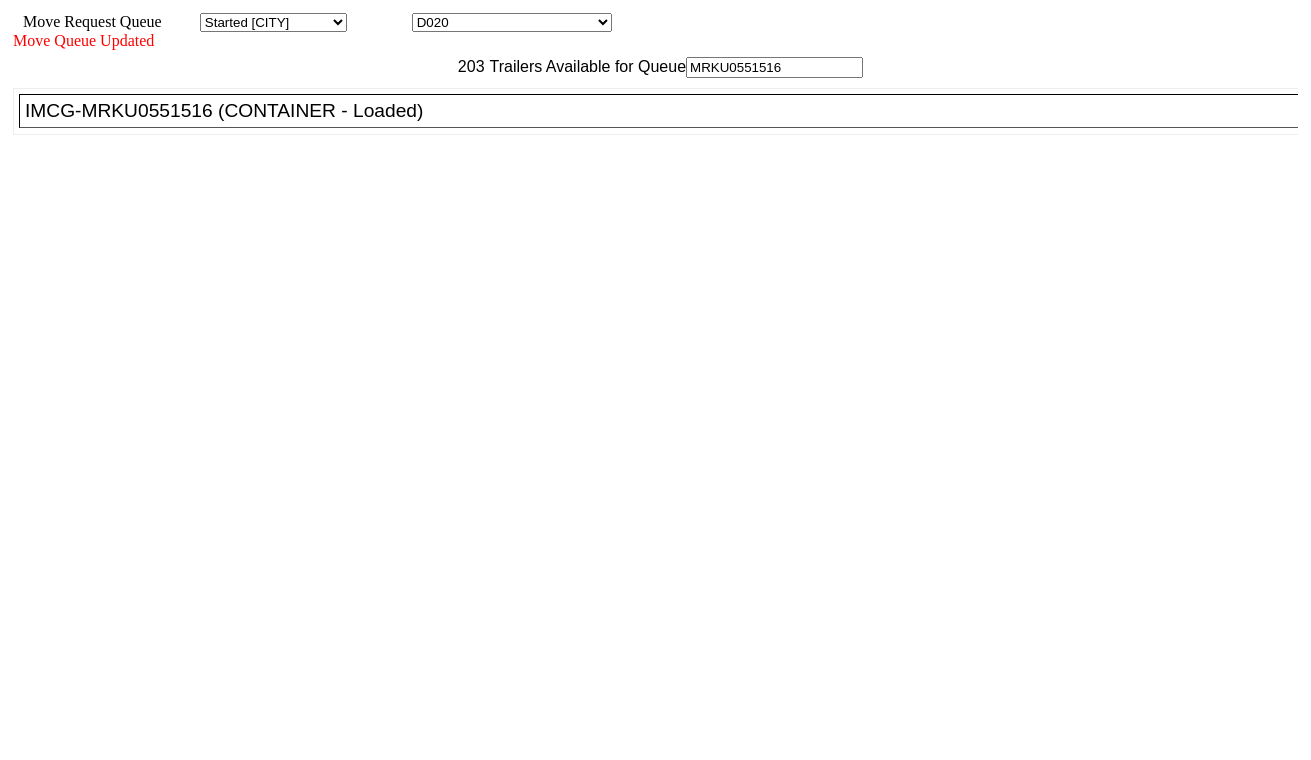 type on "MRKU0551516" 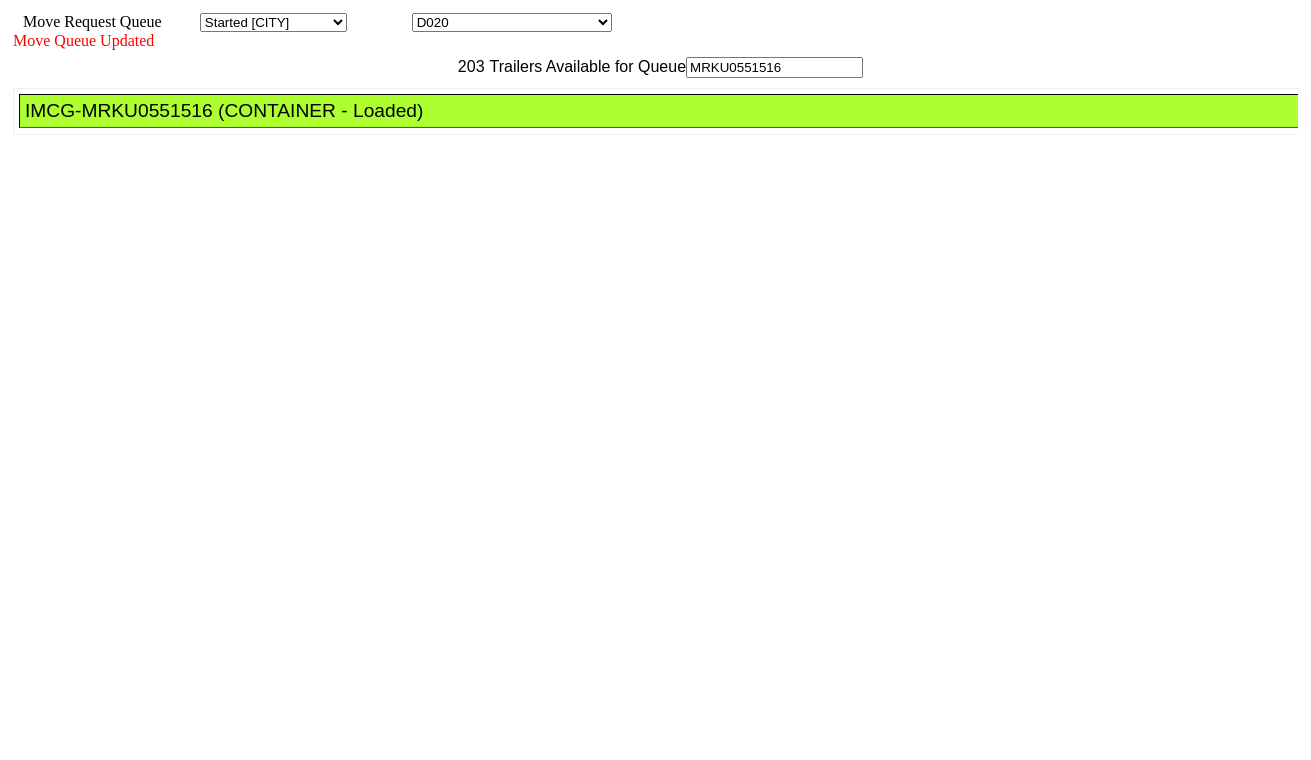 click at bounding box center [656, 1003] 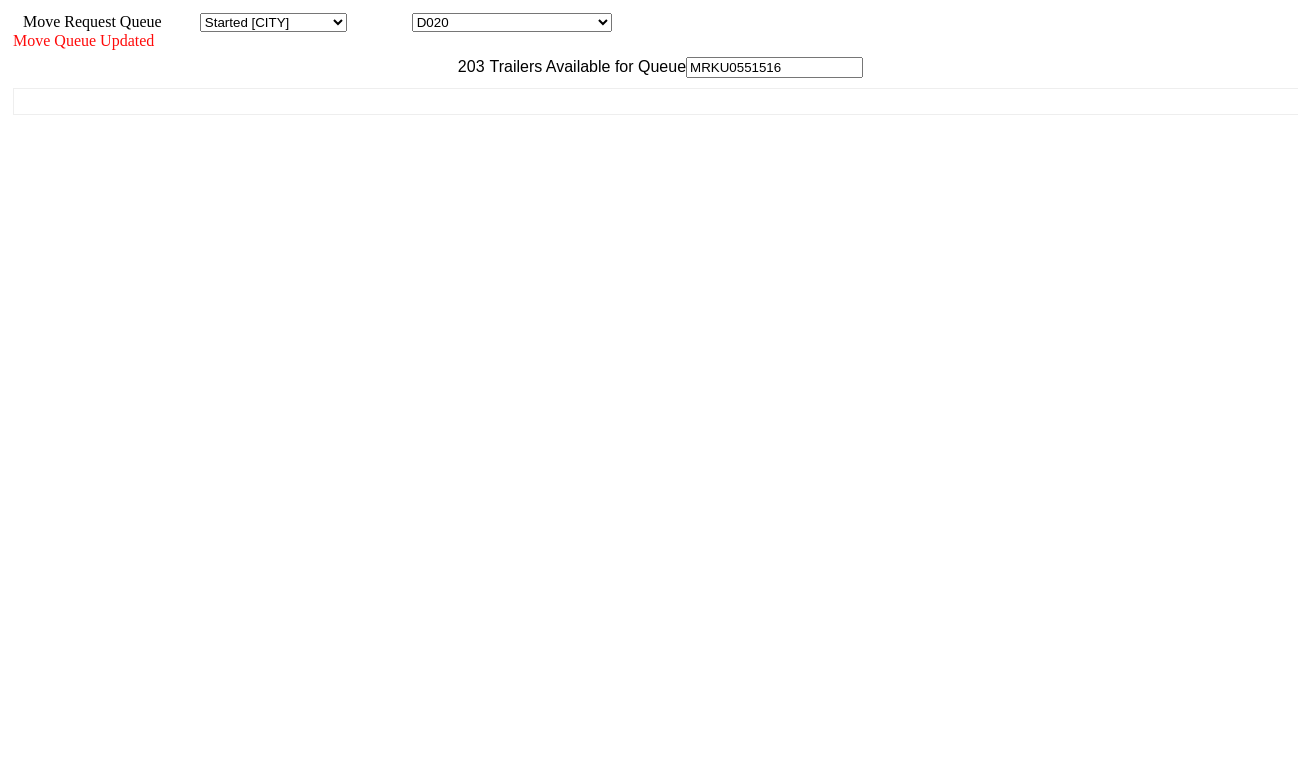 click on "Save" at bounding box center (1160, 1579) 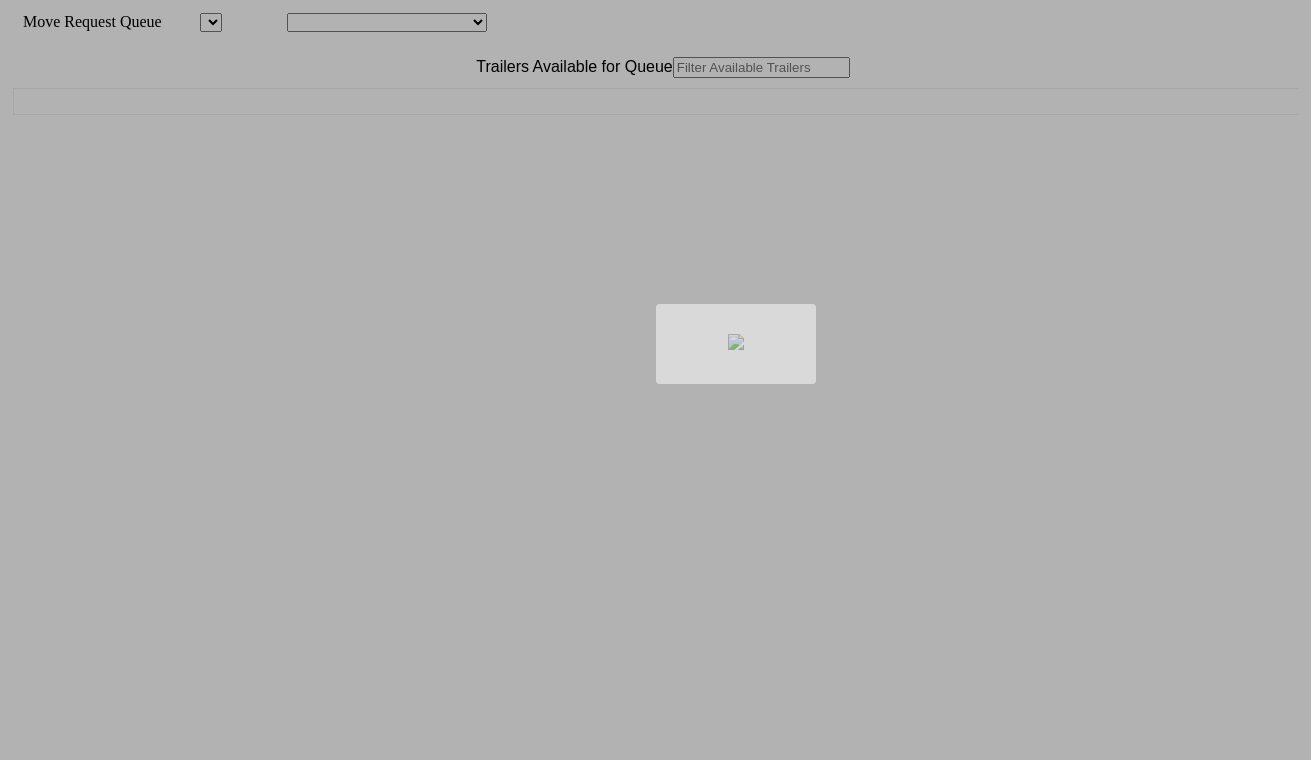 scroll, scrollTop: 0, scrollLeft: 0, axis: both 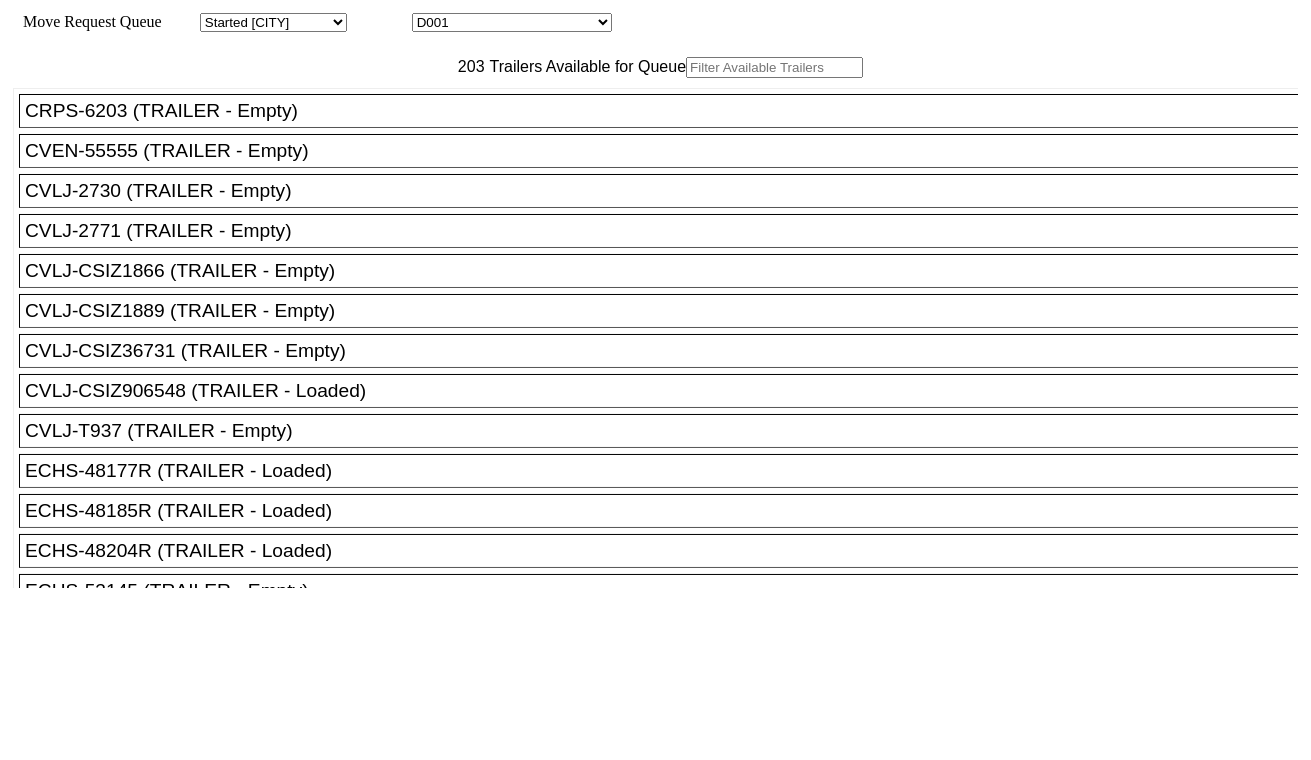 click on "D001 D002 D003 D004 D005 D006 D007 D008 D009 D010 D011 D012 D013 D014 D015 D016 D017 D018 D019 D020 D021 D022 D023 D024 D025 D026 D027 D028 D029 D030 D031 D032 D033 D034 D035 D036 D037 D038 D039 D040 D041" at bounding box center (512, 22) 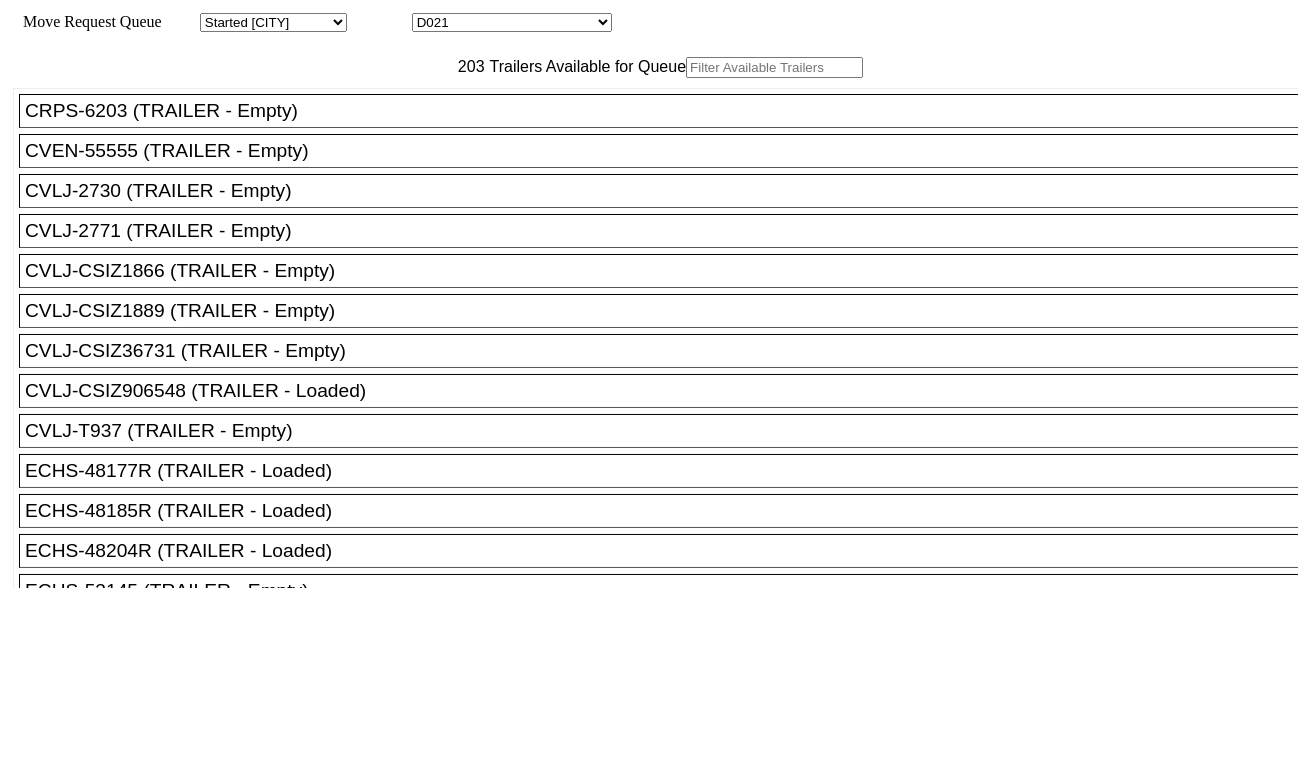 click on "D001 D002 D003 D004 D005 D006 D007 D008 D009 D010 D011 D012 D013 D014 D015 D016 D017 D018 D019 D020 D021 D022 D023 D024 D025 D026 D027 D028 D029 D030 D031 D032 D033 D034 D035 D036 D037 D038 D039 D040 D041" at bounding box center (512, 22) 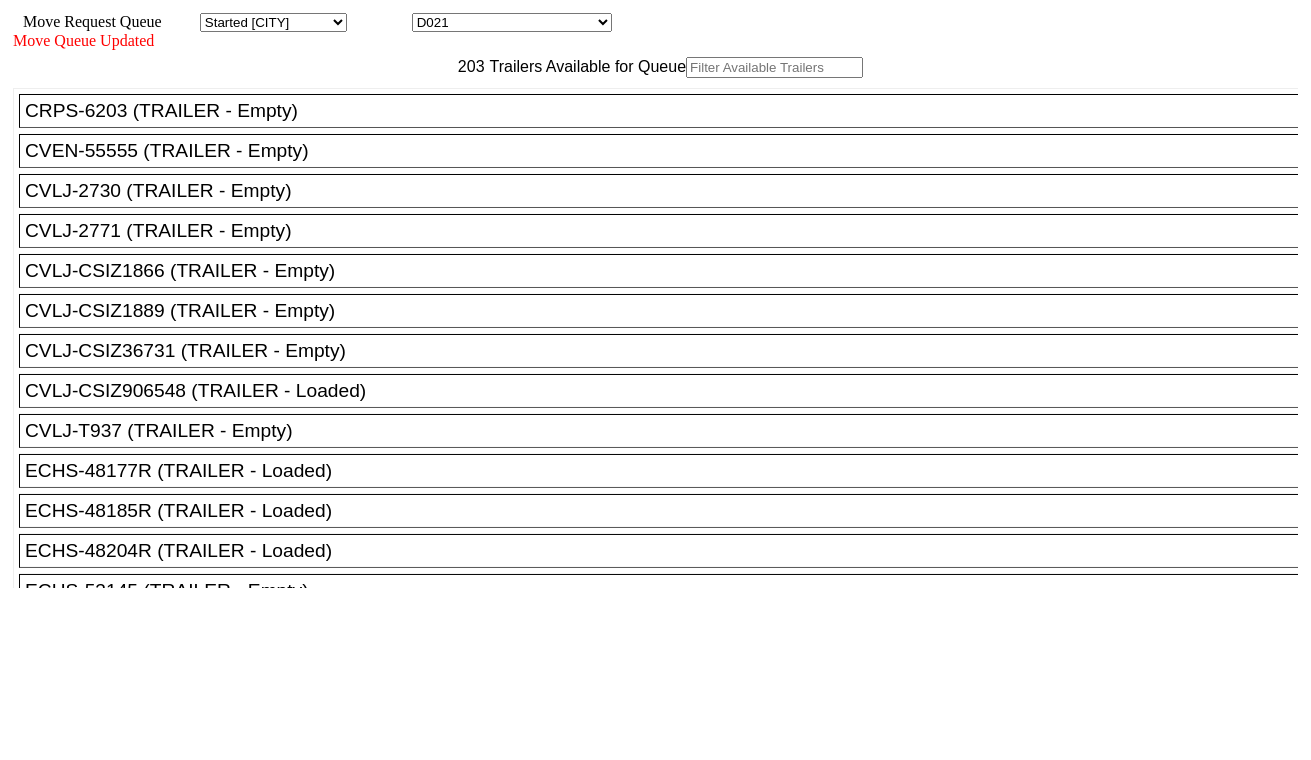 click at bounding box center (774, 67) 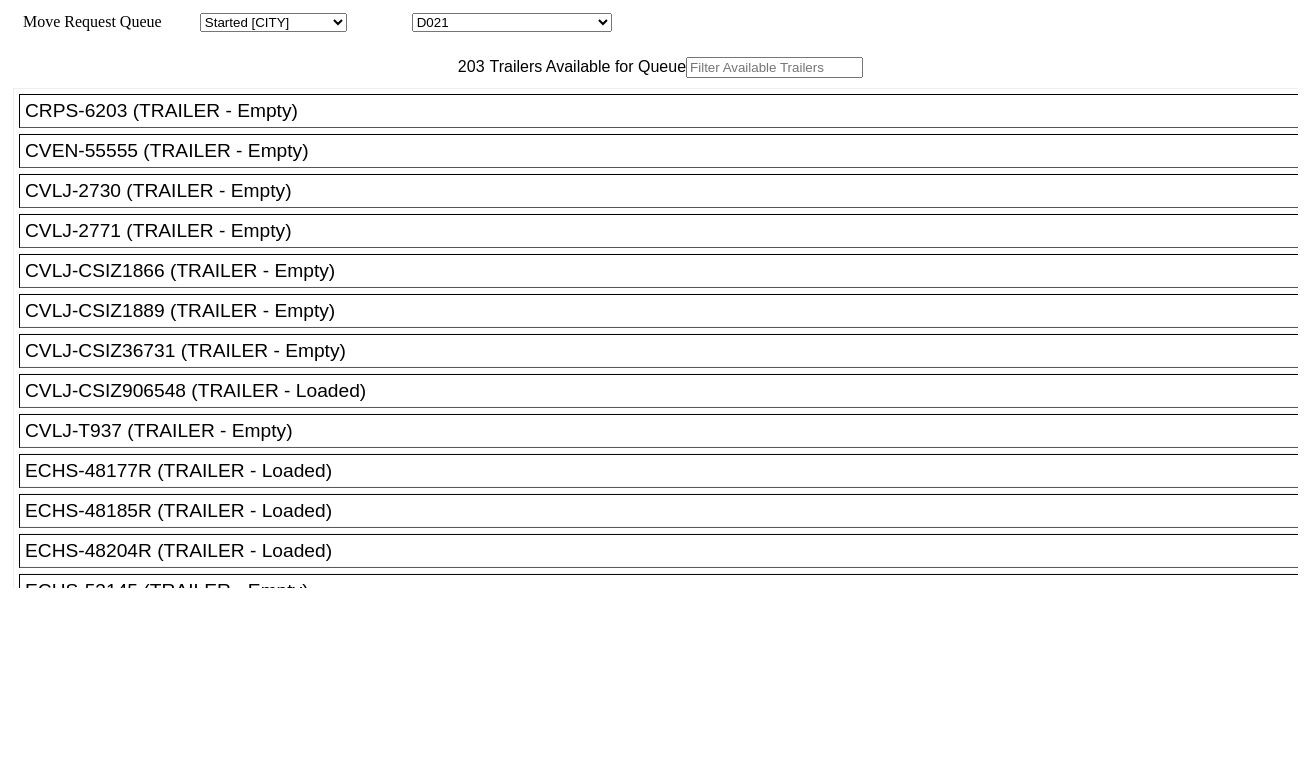 paste on "ONEU1115314" 